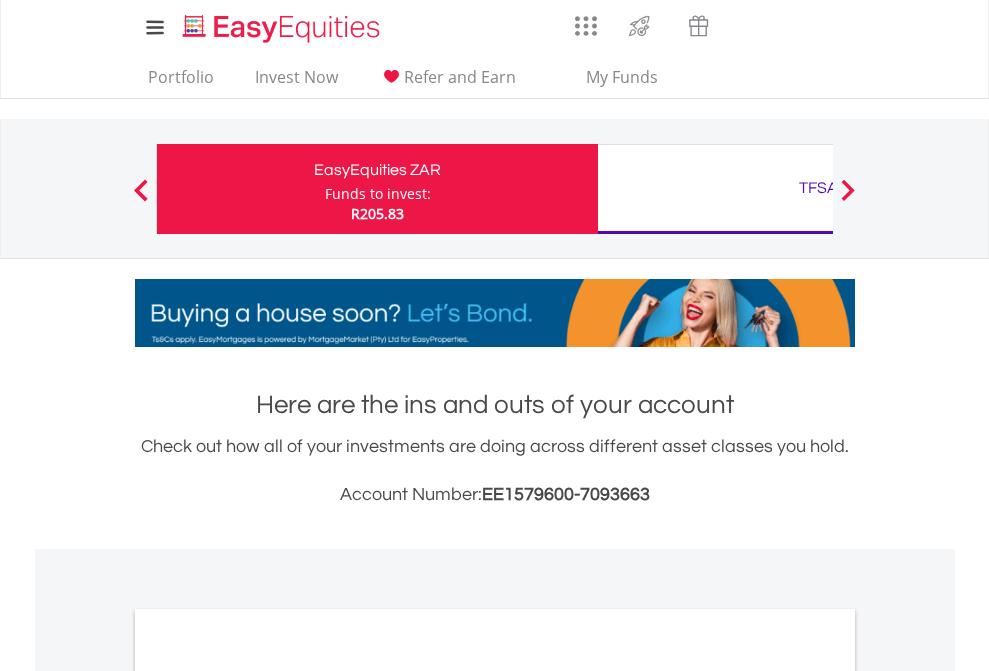 scroll, scrollTop: 0, scrollLeft: 0, axis: both 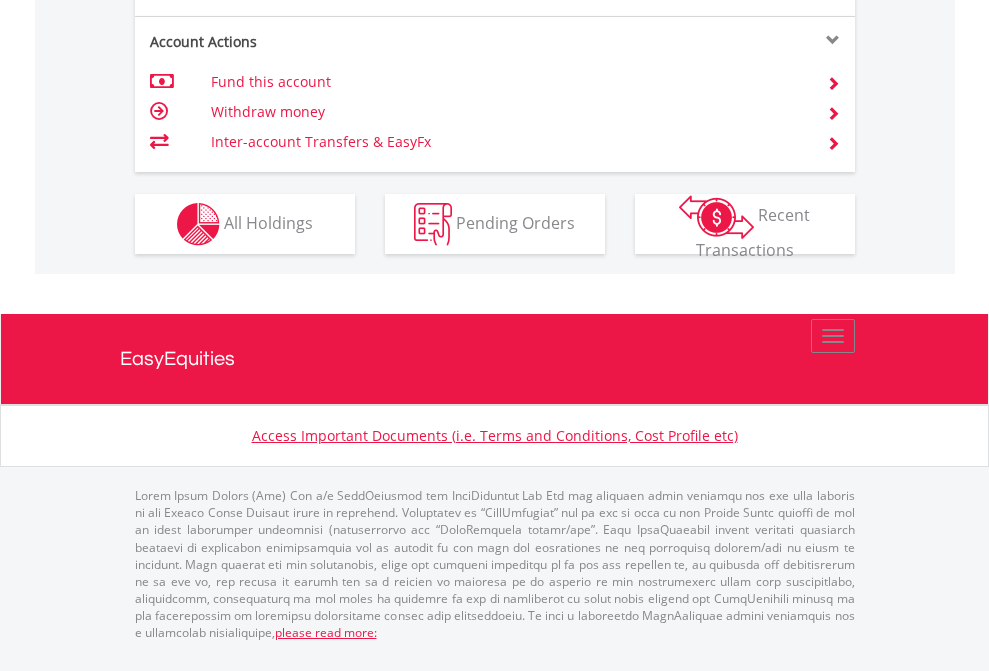 click on "Investment types" at bounding box center [706, -337] 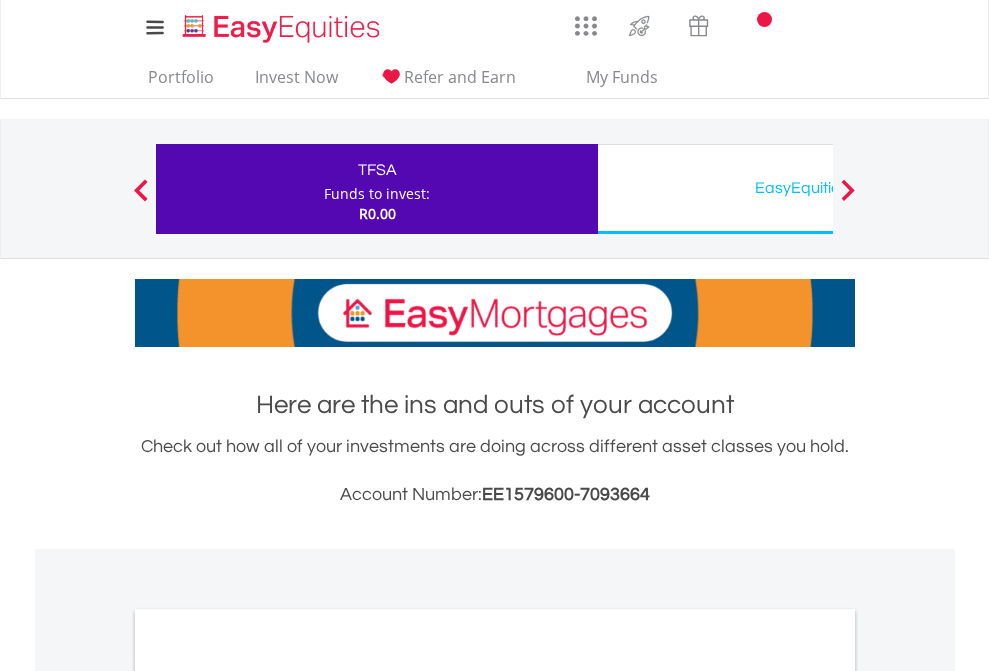 scroll, scrollTop: 0, scrollLeft: 0, axis: both 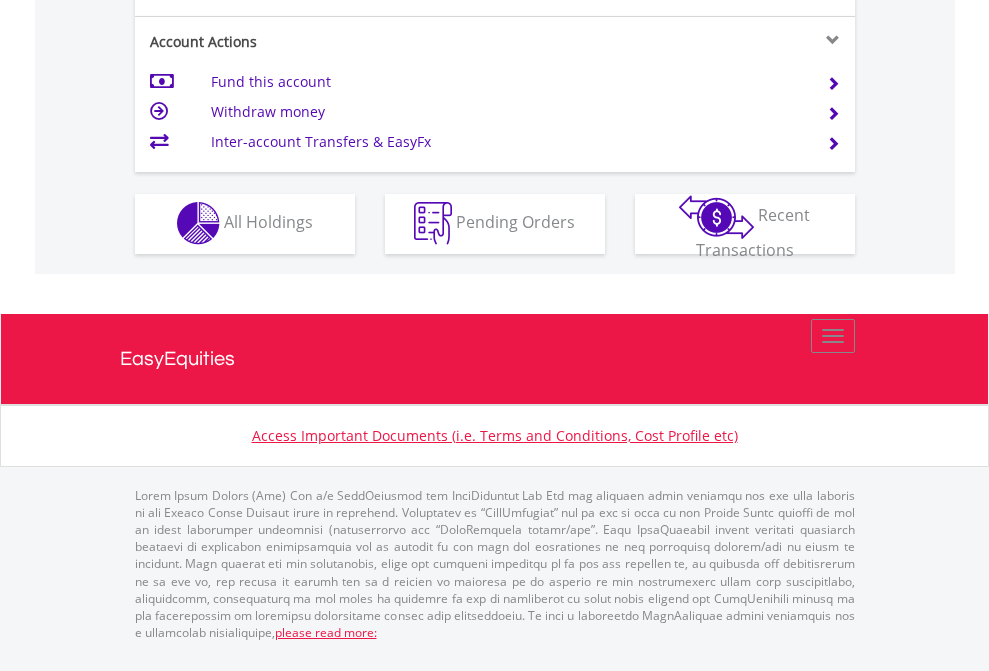 click on "Investment types" at bounding box center [706, -353] 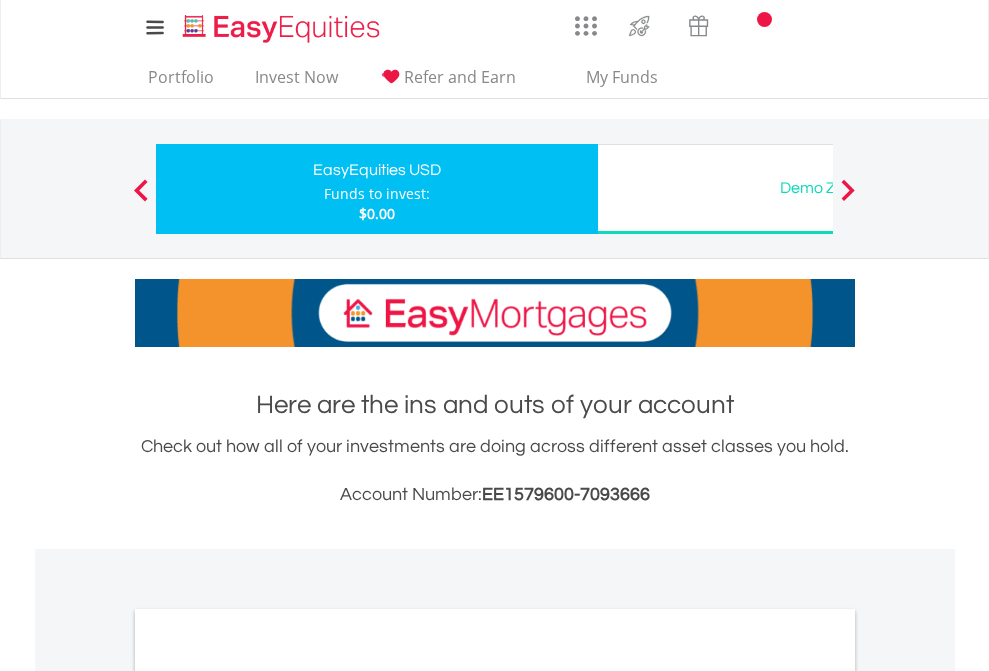 scroll, scrollTop: 0, scrollLeft: 0, axis: both 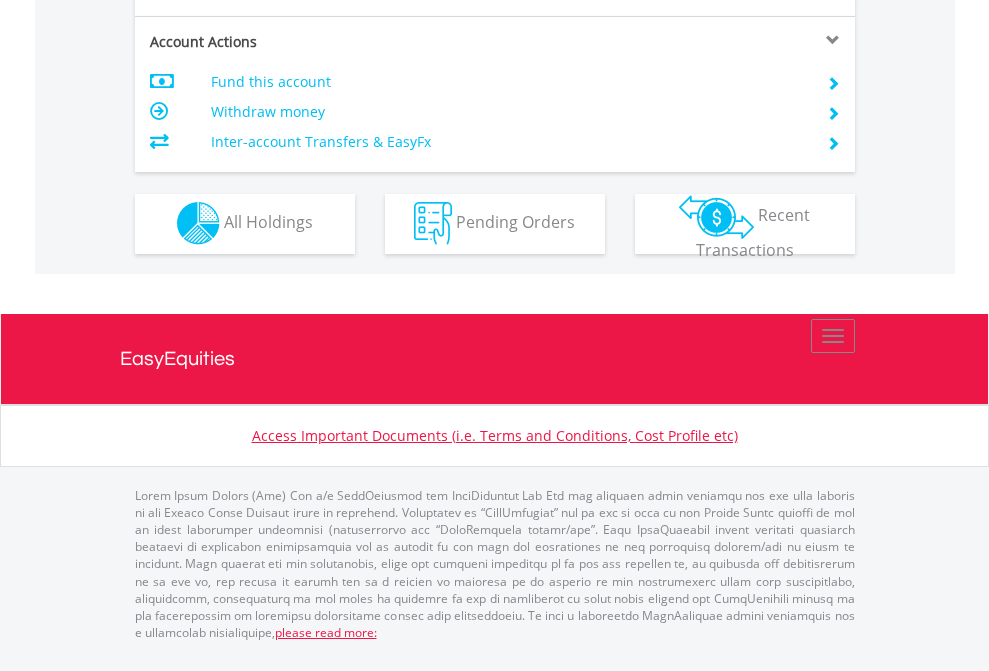 click on "Investment types" at bounding box center [706, -353] 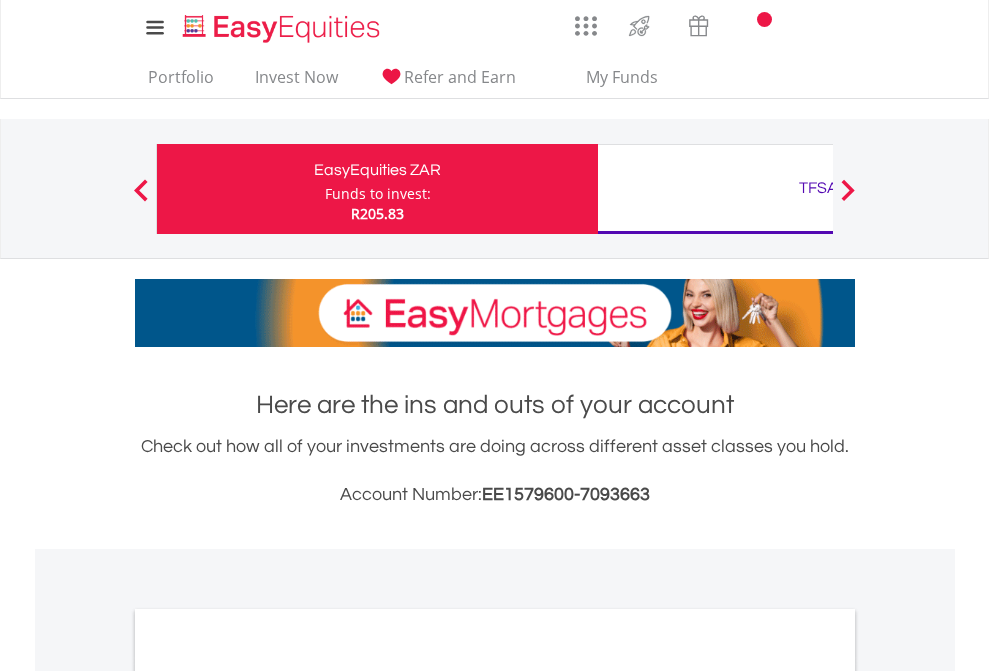 scroll, scrollTop: 1202, scrollLeft: 0, axis: vertical 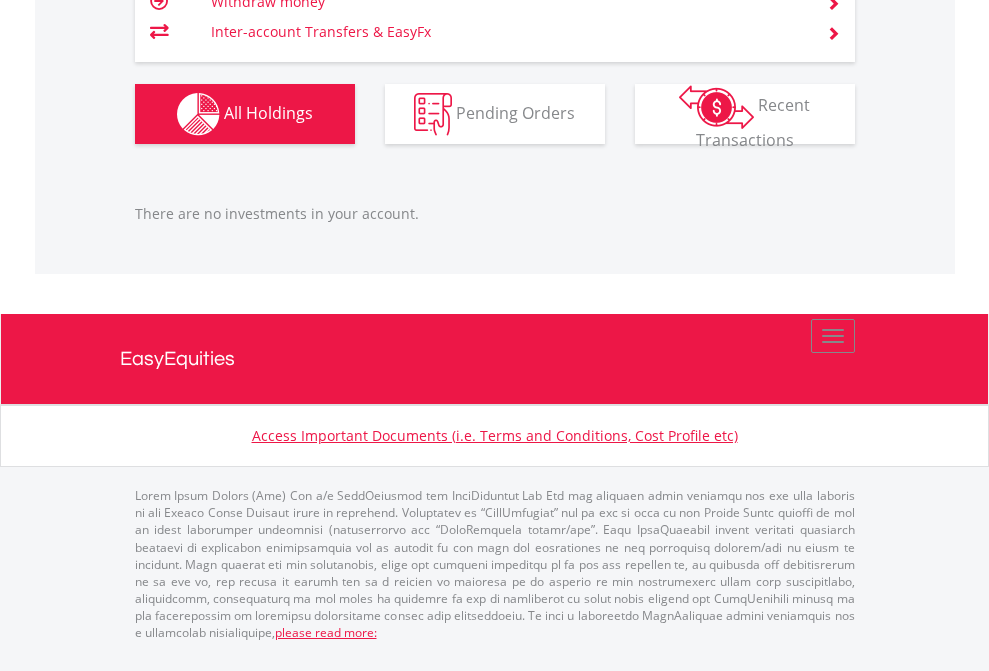 click on "TFSA" at bounding box center (818, -1166) 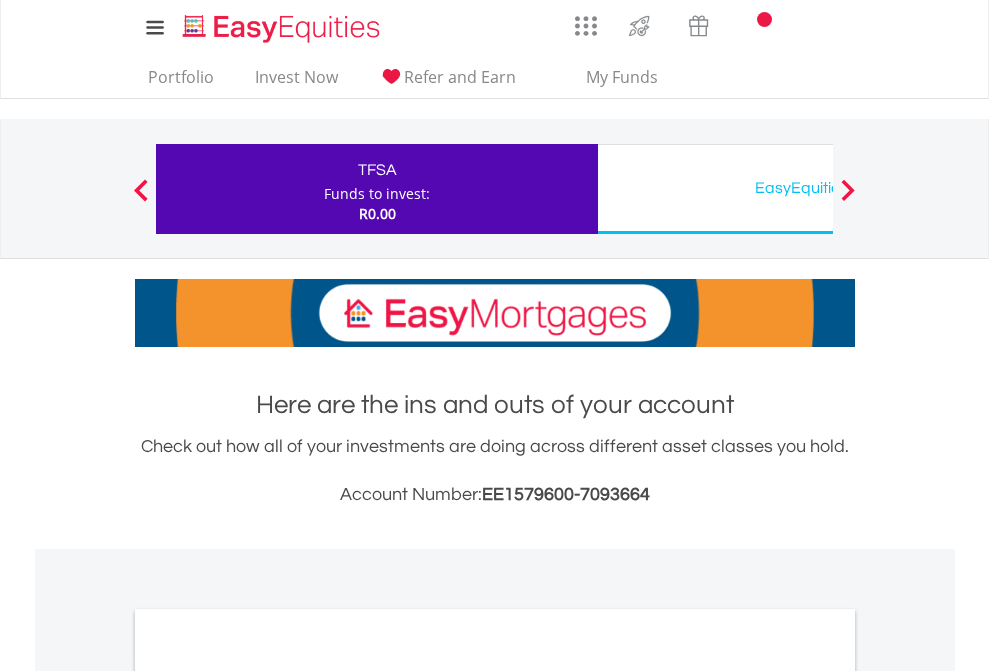 scroll, scrollTop: 1202, scrollLeft: 0, axis: vertical 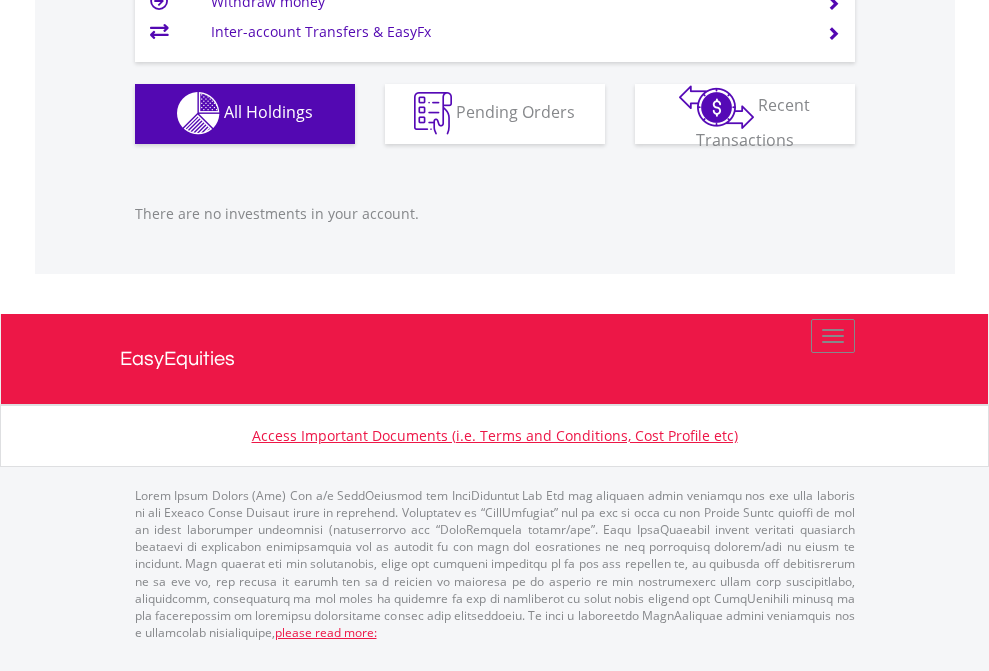 click on "EasyEquities USD" at bounding box center (818, -1142) 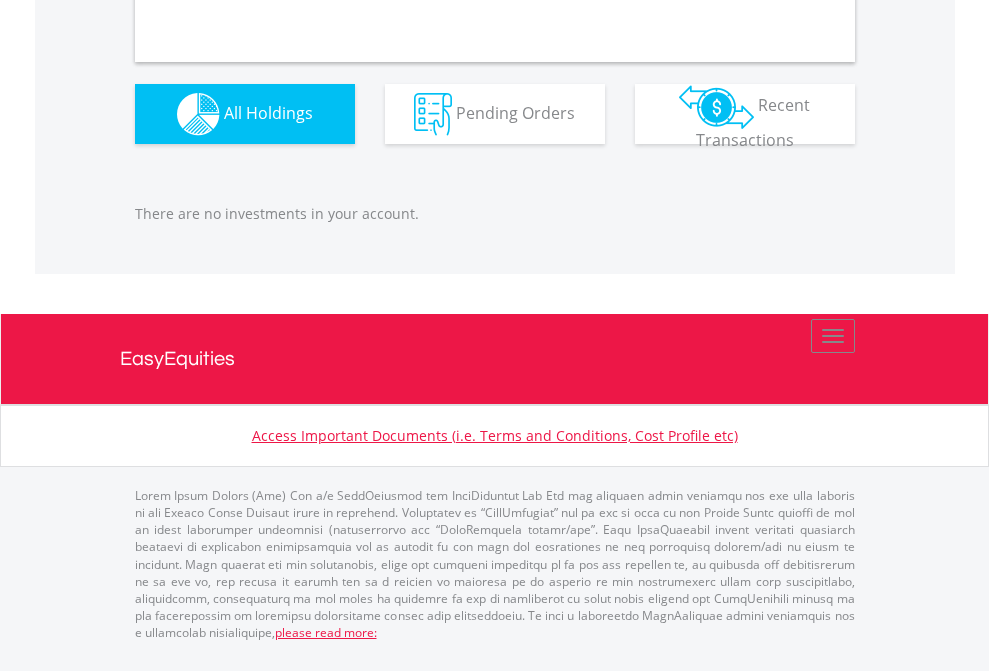 scroll, scrollTop: 1980, scrollLeft: 0, axis: vertical 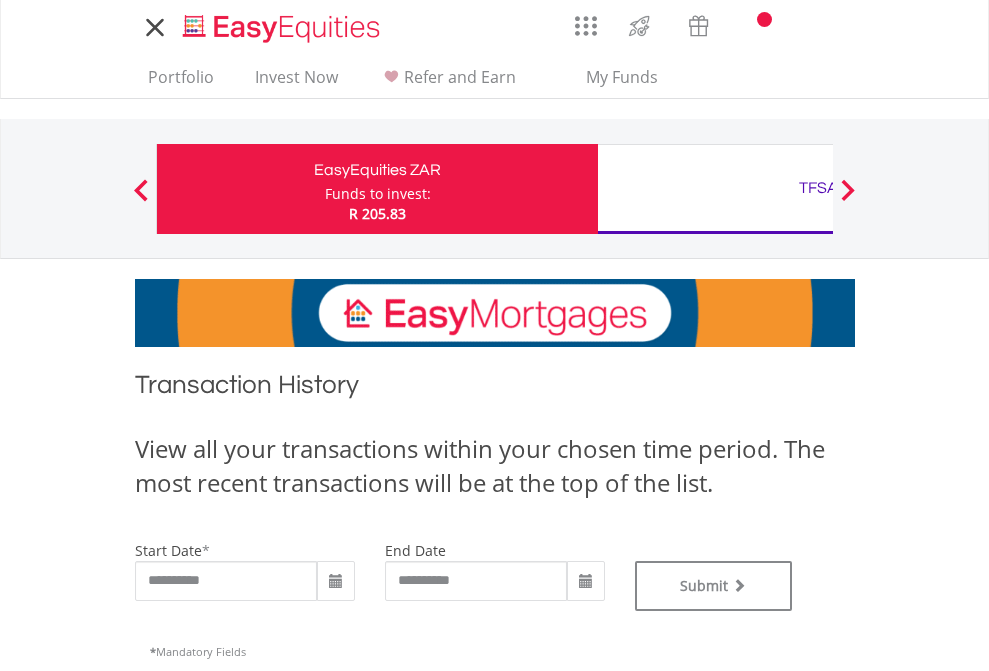 type on "**********" 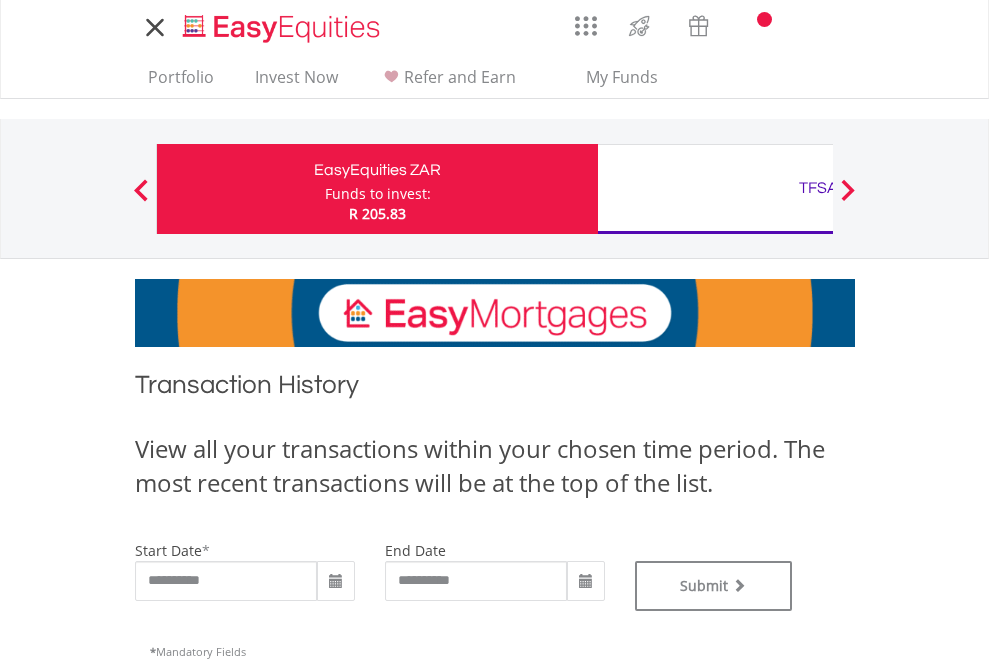 type on "**********" 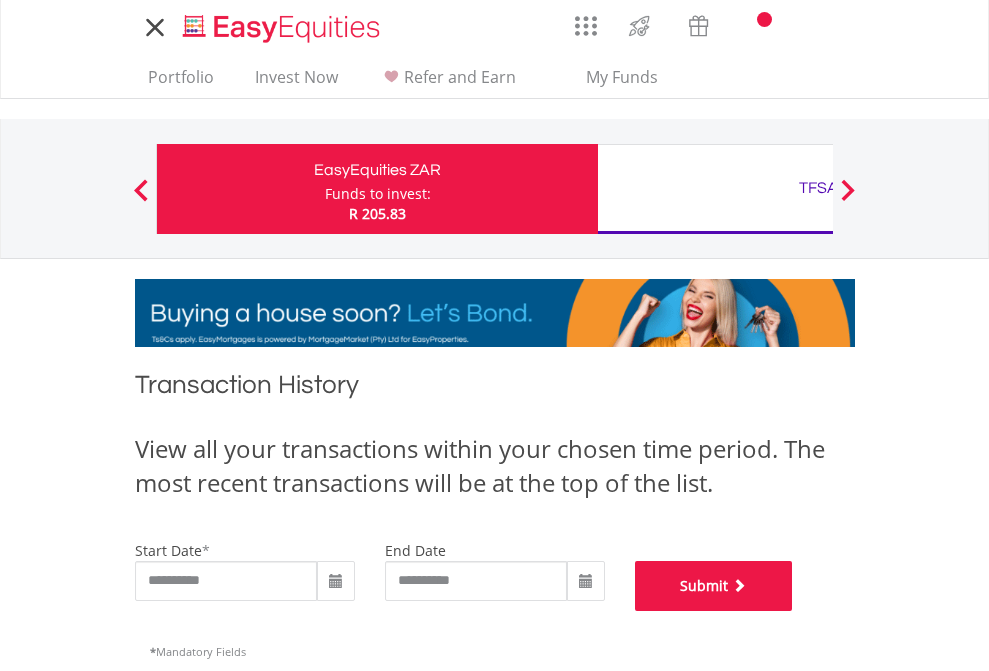 click on "Submit" at bounding box center [714, 586] 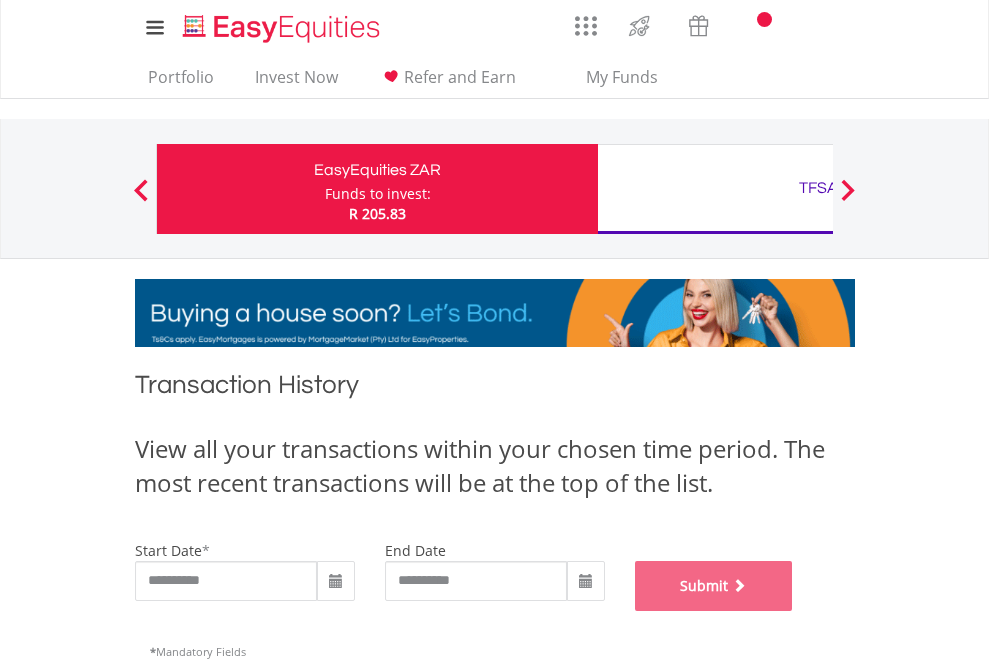 scroll, scrollTop: 811, scrollLeft: 0, axis: vertical 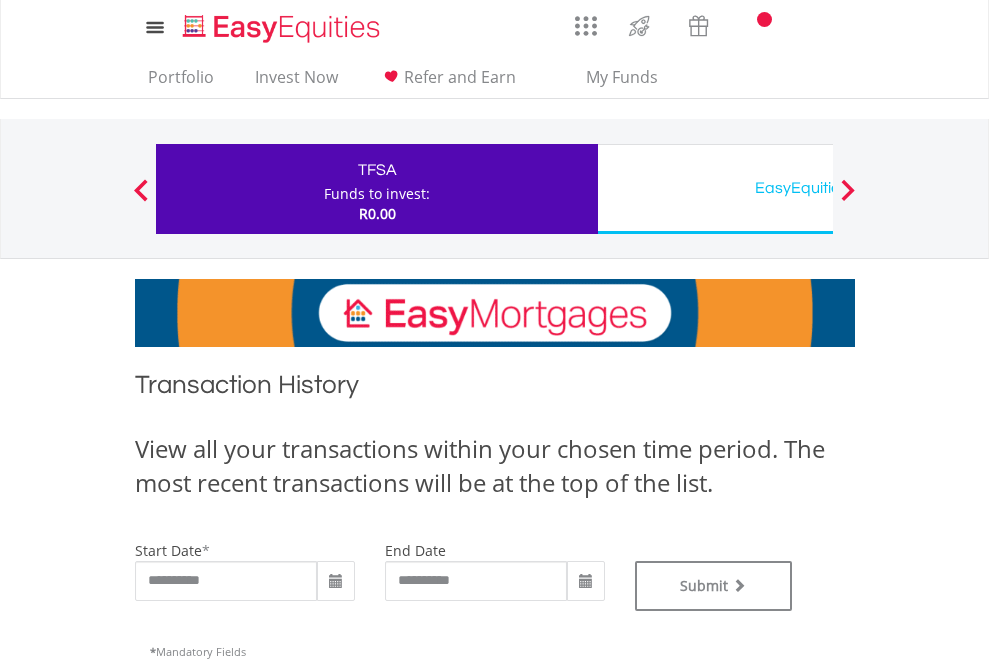 type on "**********" 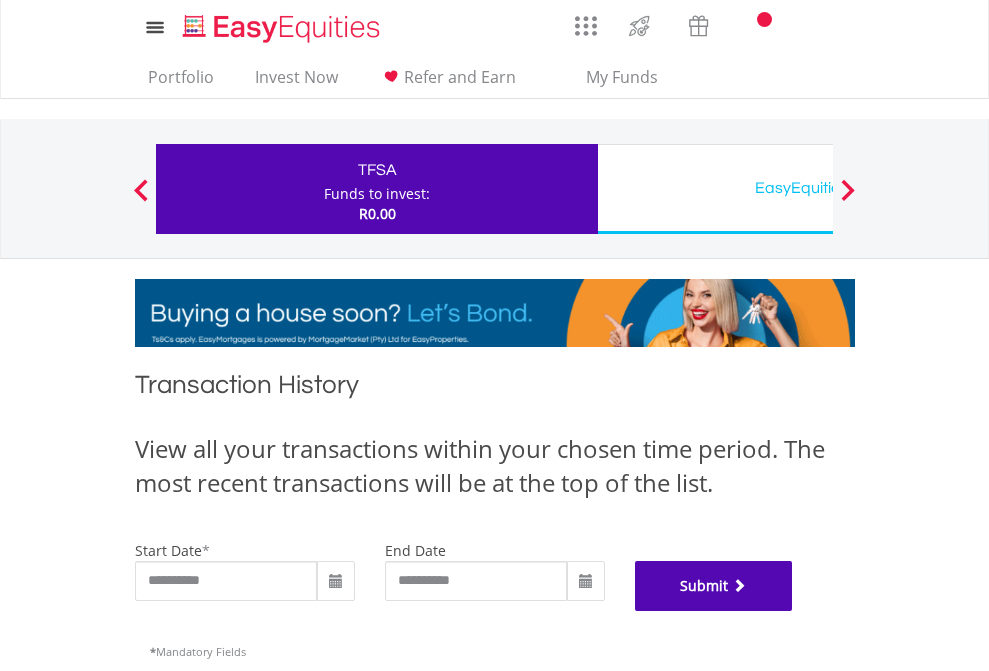 click on "Submit" at bounding box center (714, 586) 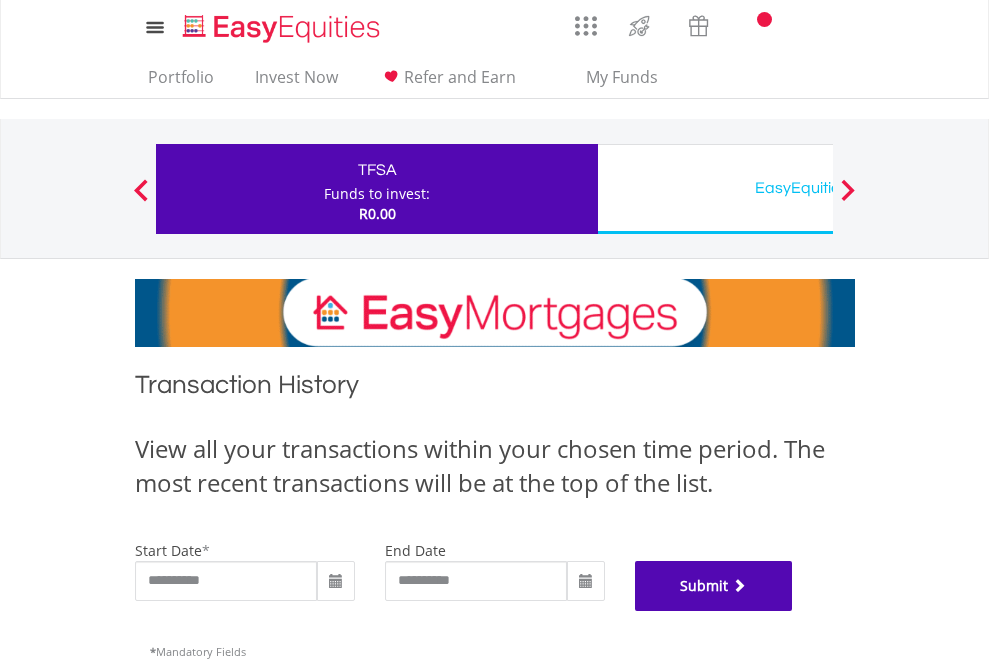 scroll, scrollTop: 811, scrollLeft: 0, axis: vertical 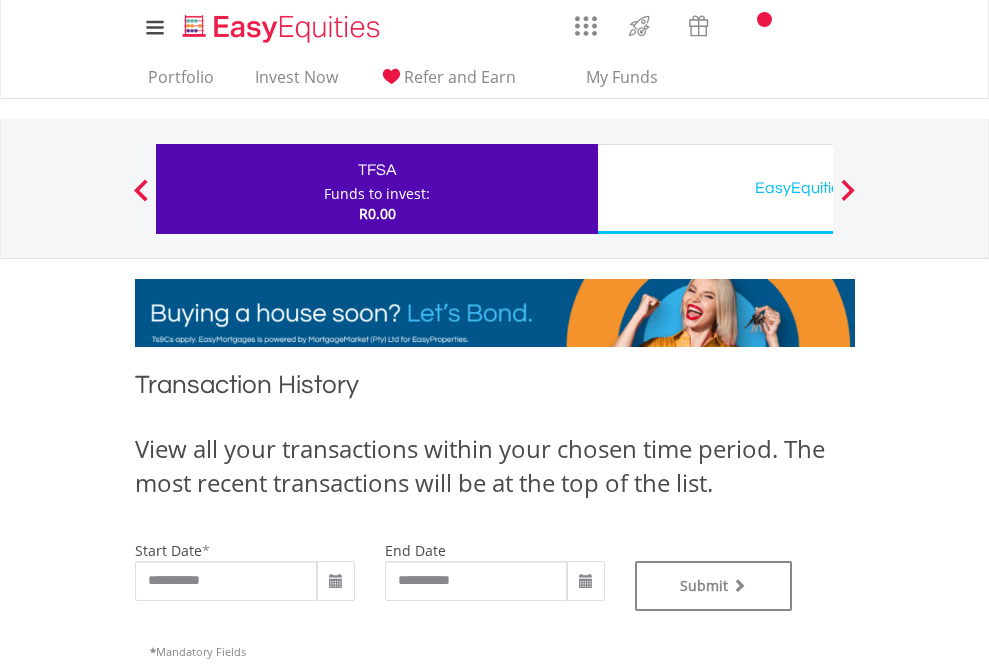 click on "EasyEquities USD" at bounding box center (818, 188) 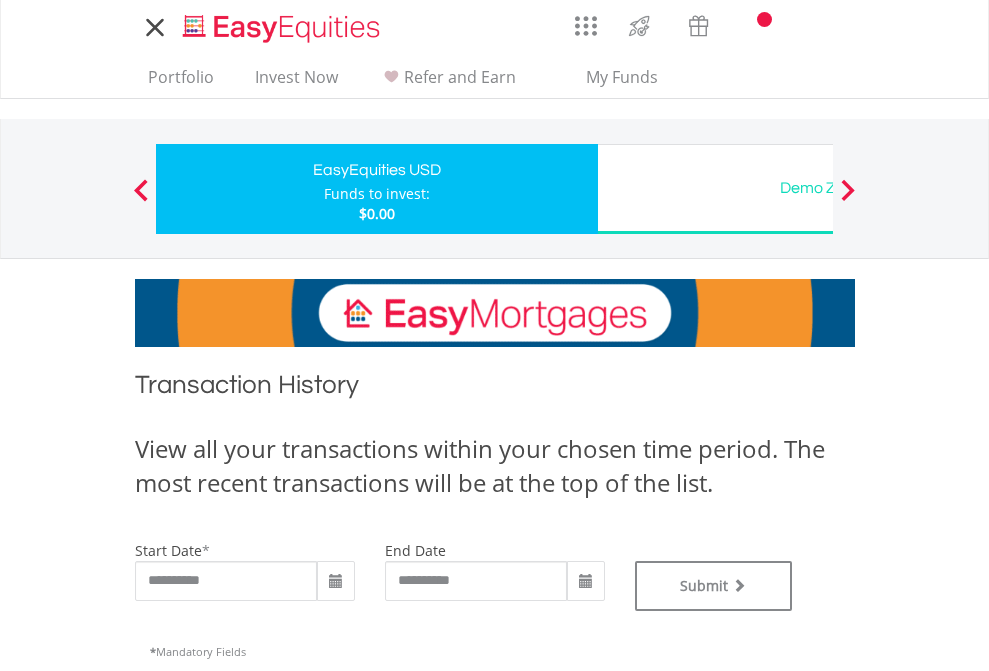scroll, scrollTop: 0, scrollLeft: 0, axis: both 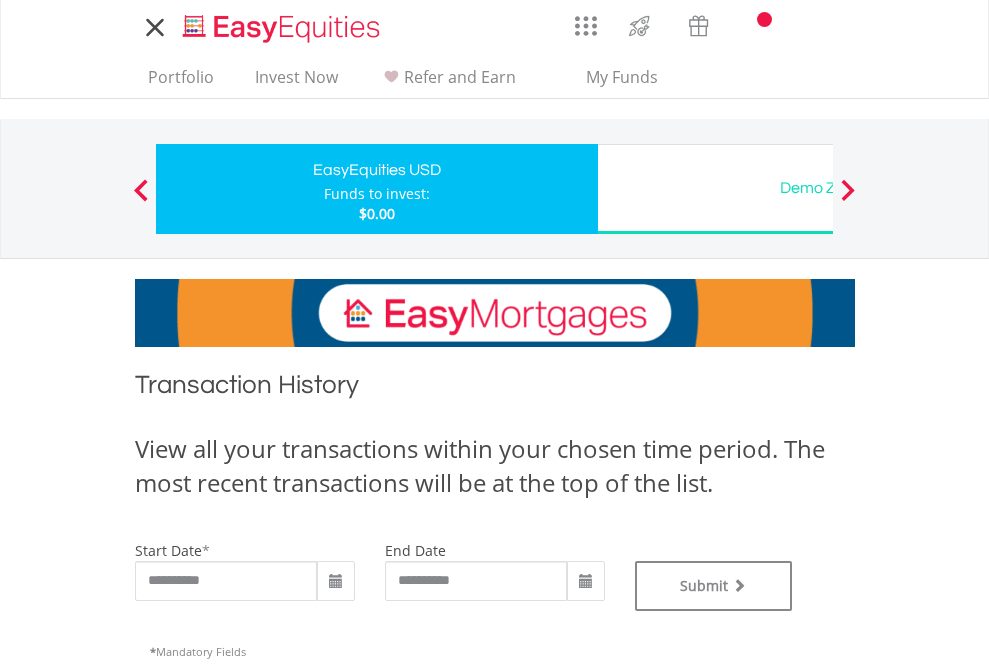 type on "**********" 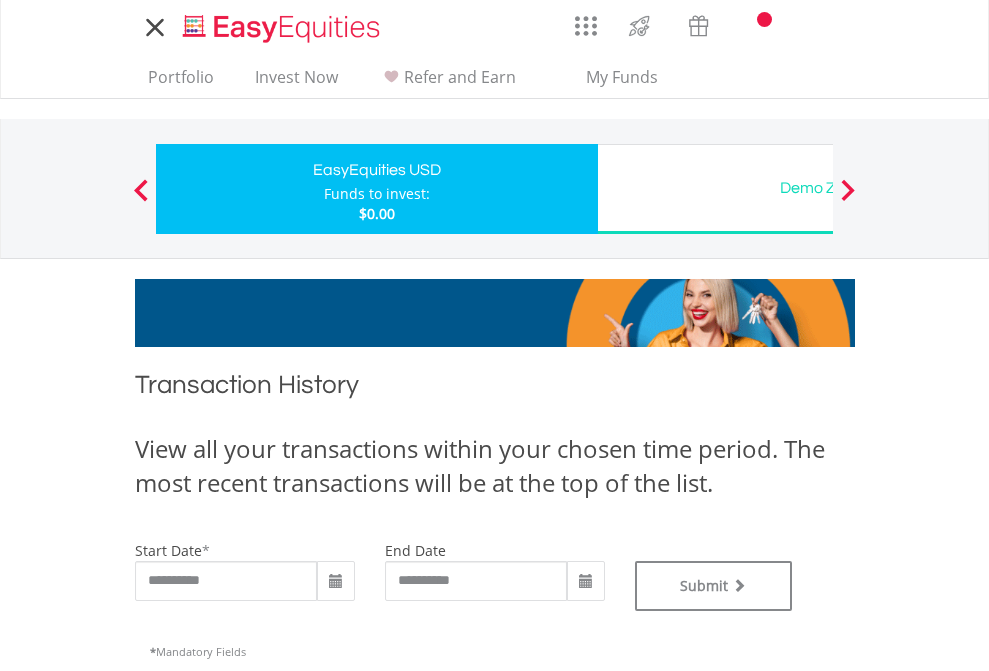 type on "**********" 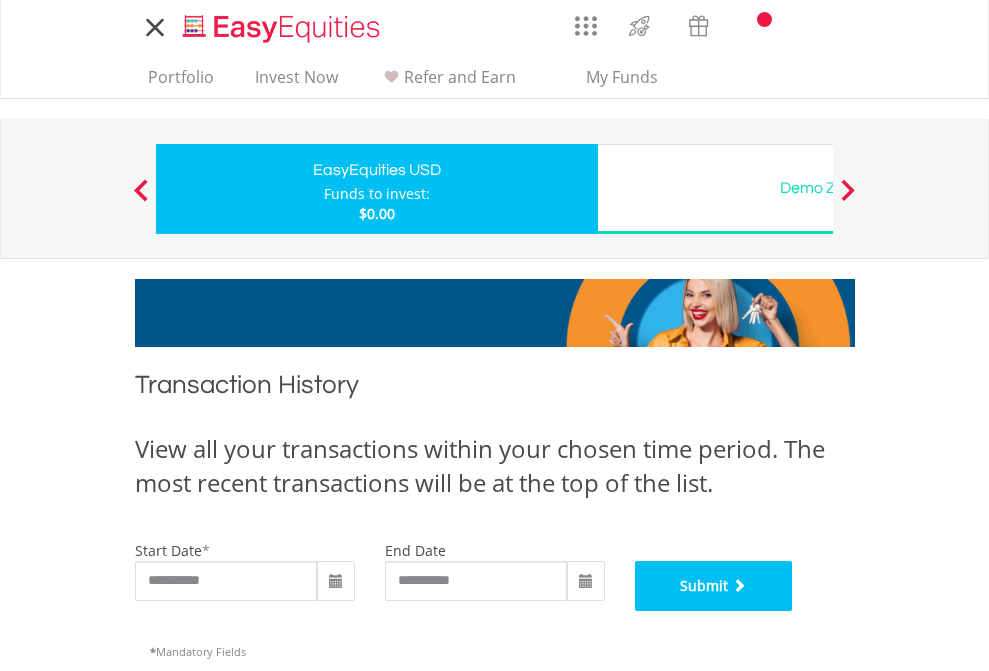 click on "Submit" at bounding box center [714, 586] 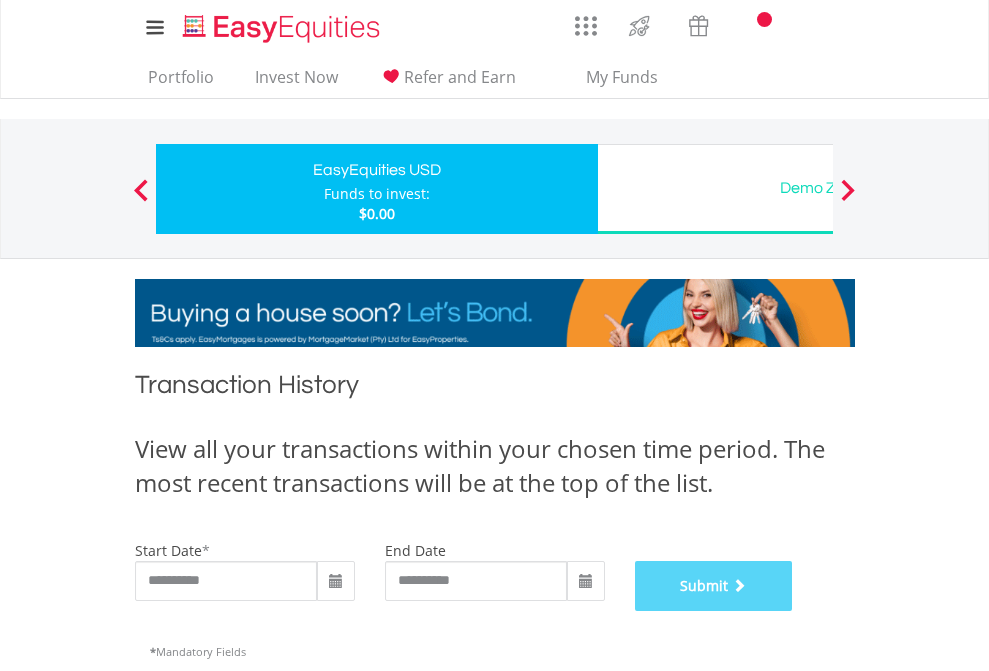 scroll, scrollTop: 811, scrollLeft: 0, axis: vertical 